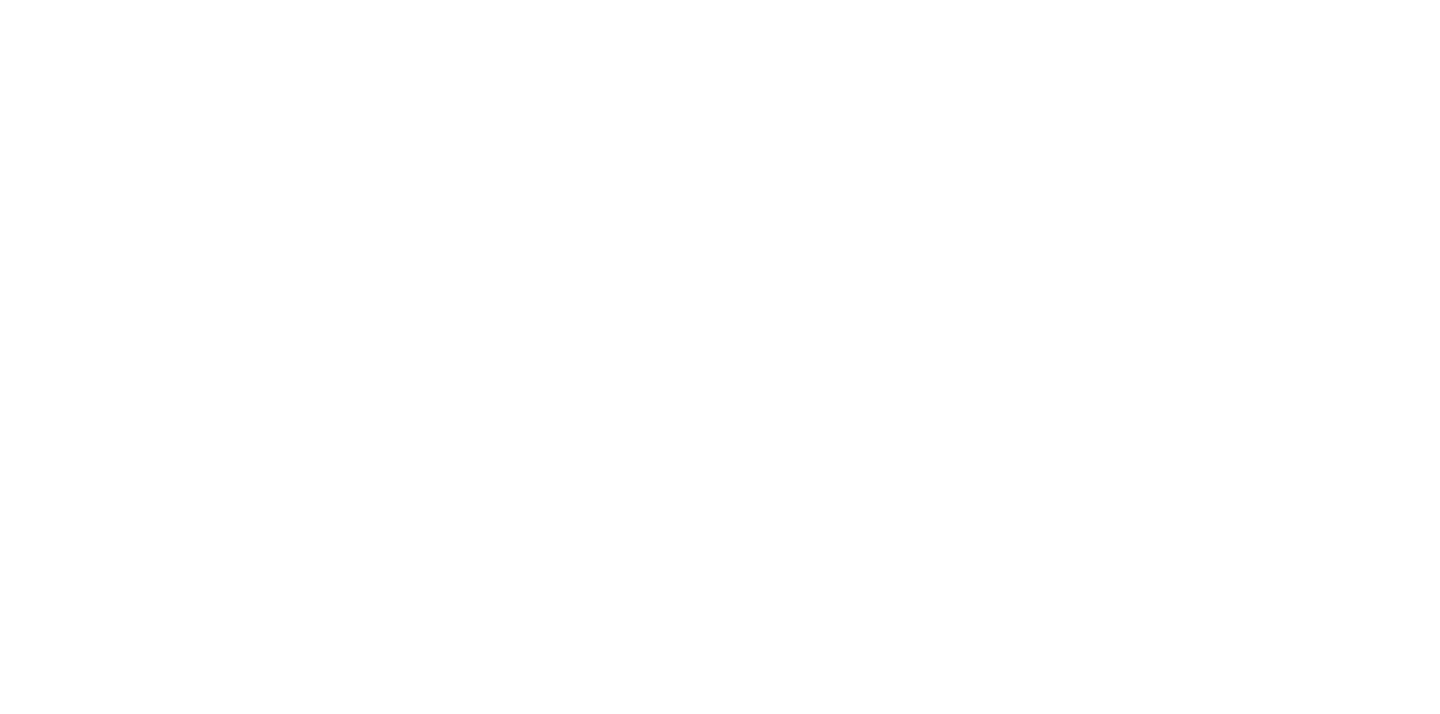 scroll, scrollTop: 0, scrollLeft: 0, axis: both 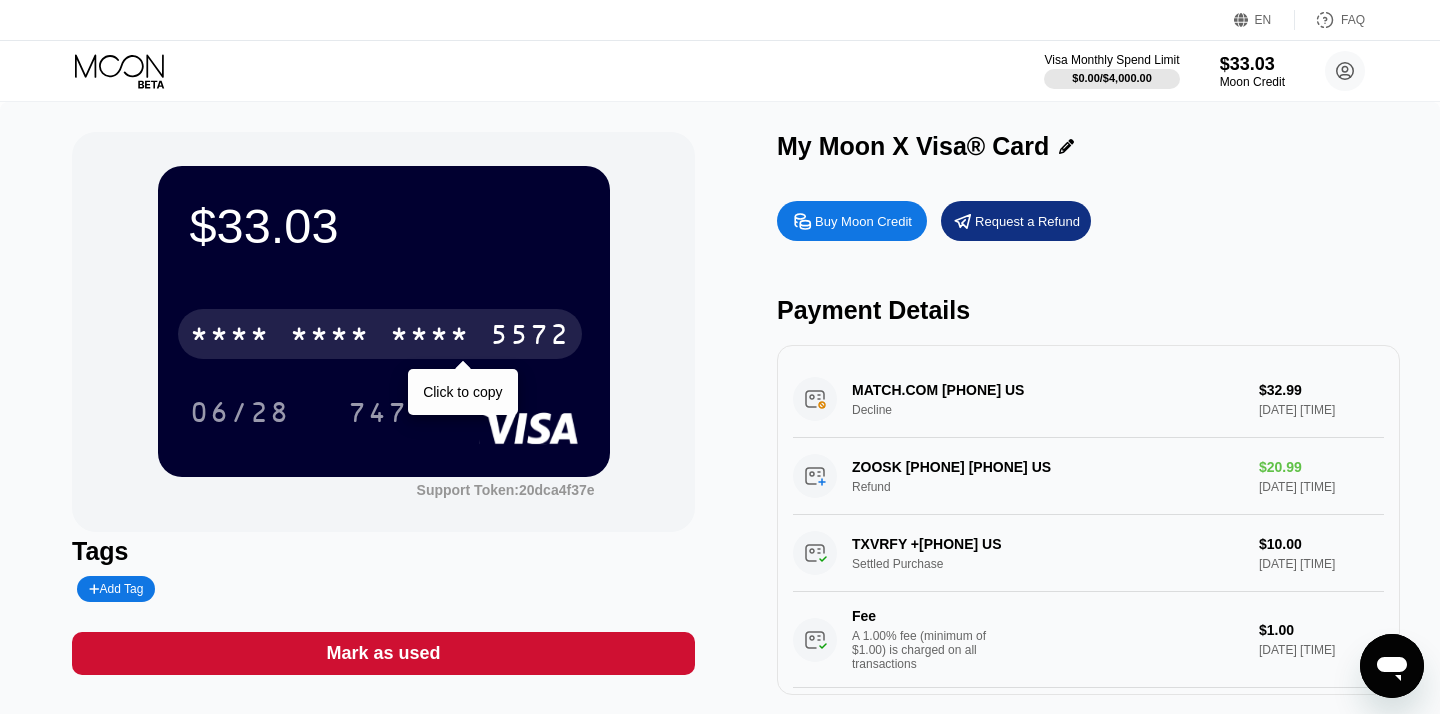 click on "* * * *" at bounding box center [330, 337] 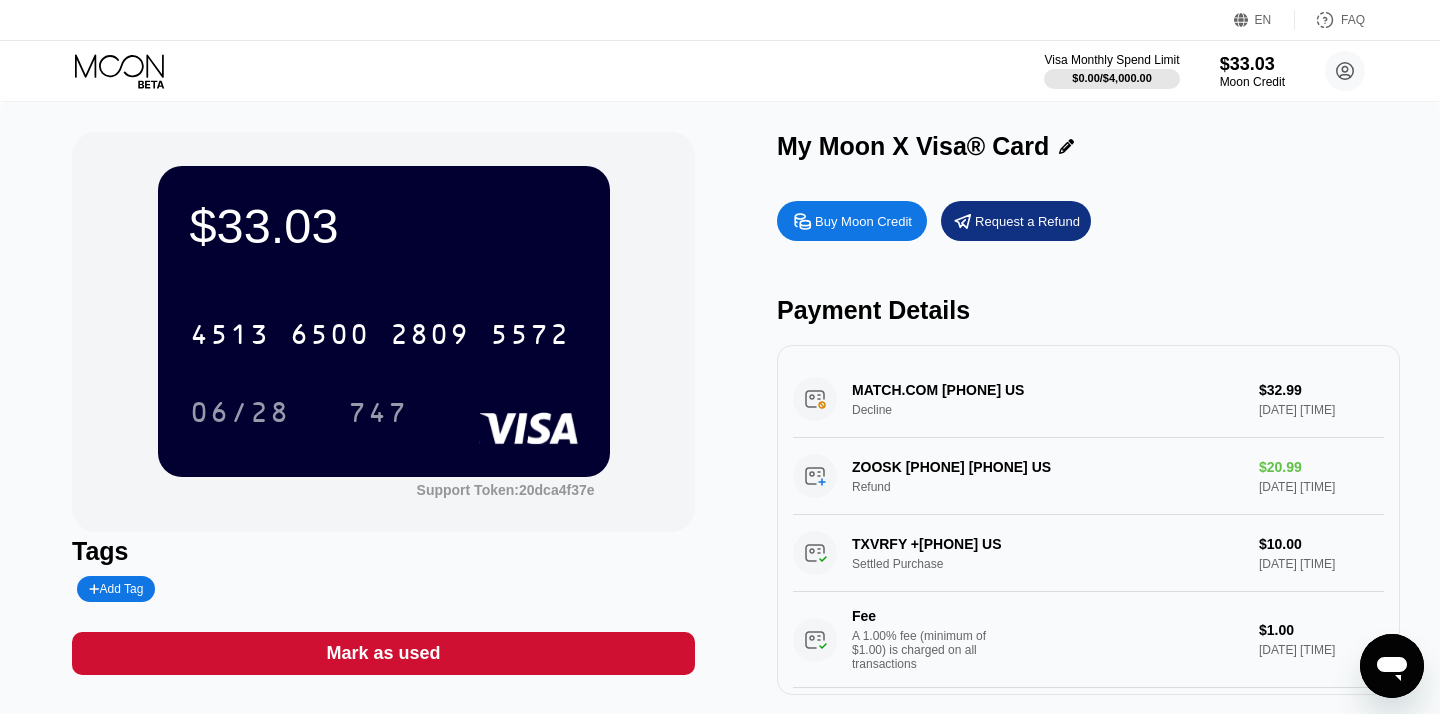click 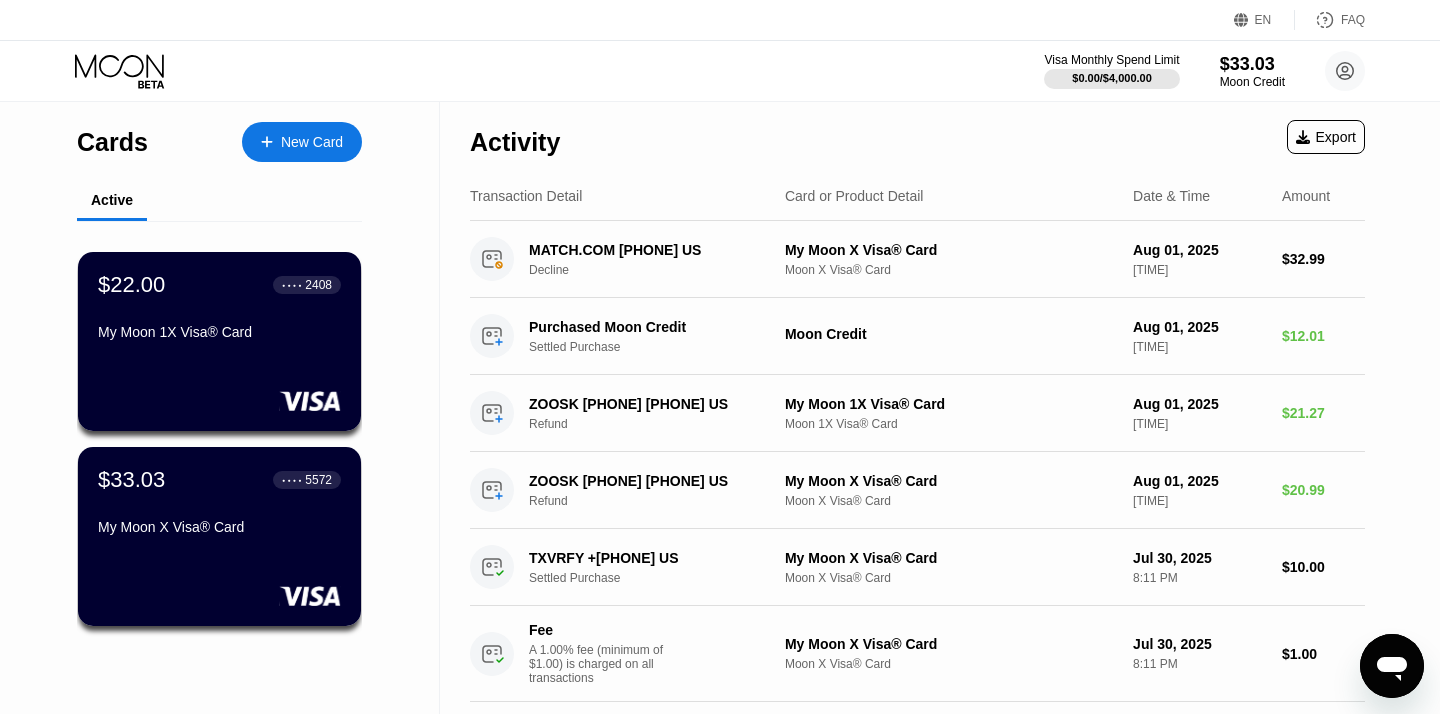click on "EN Language Select an item Save FAQ" at bounding box center (720, 20) 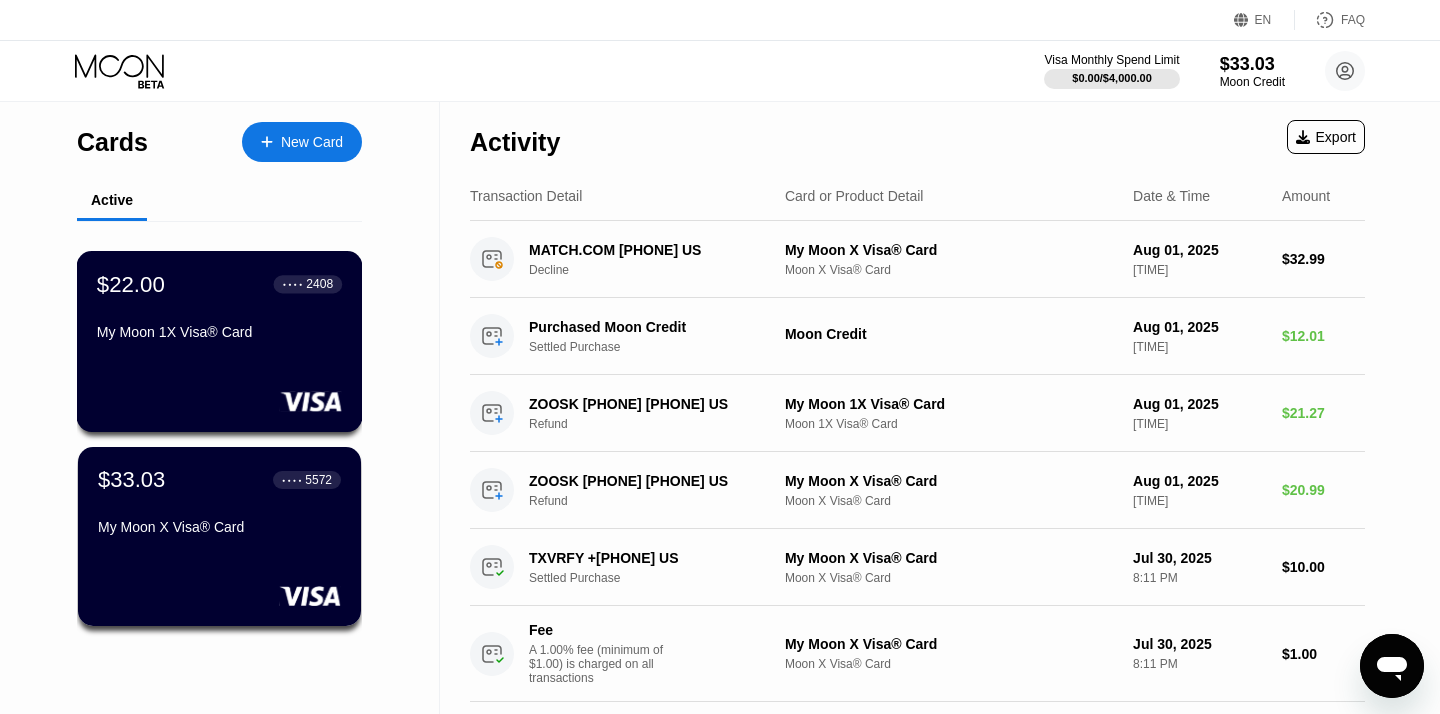 click on "$22.00 ● ● ● ● [LAST_FOUR] [BRAND] 1X [BRAND]® Card" at bounding box center (220, 341) 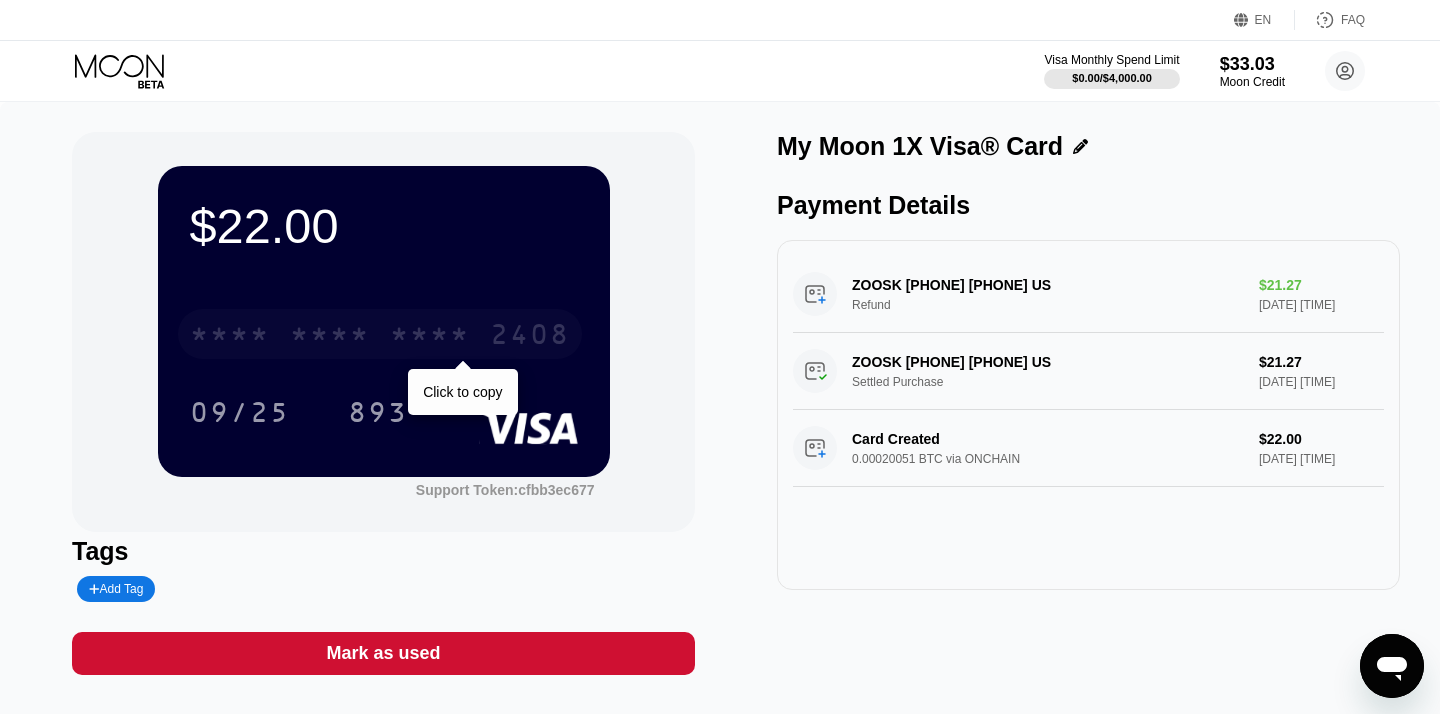 click on "* * * * * * * * * * * * [LAST_FOUR]" at bounding box center (380, 334) 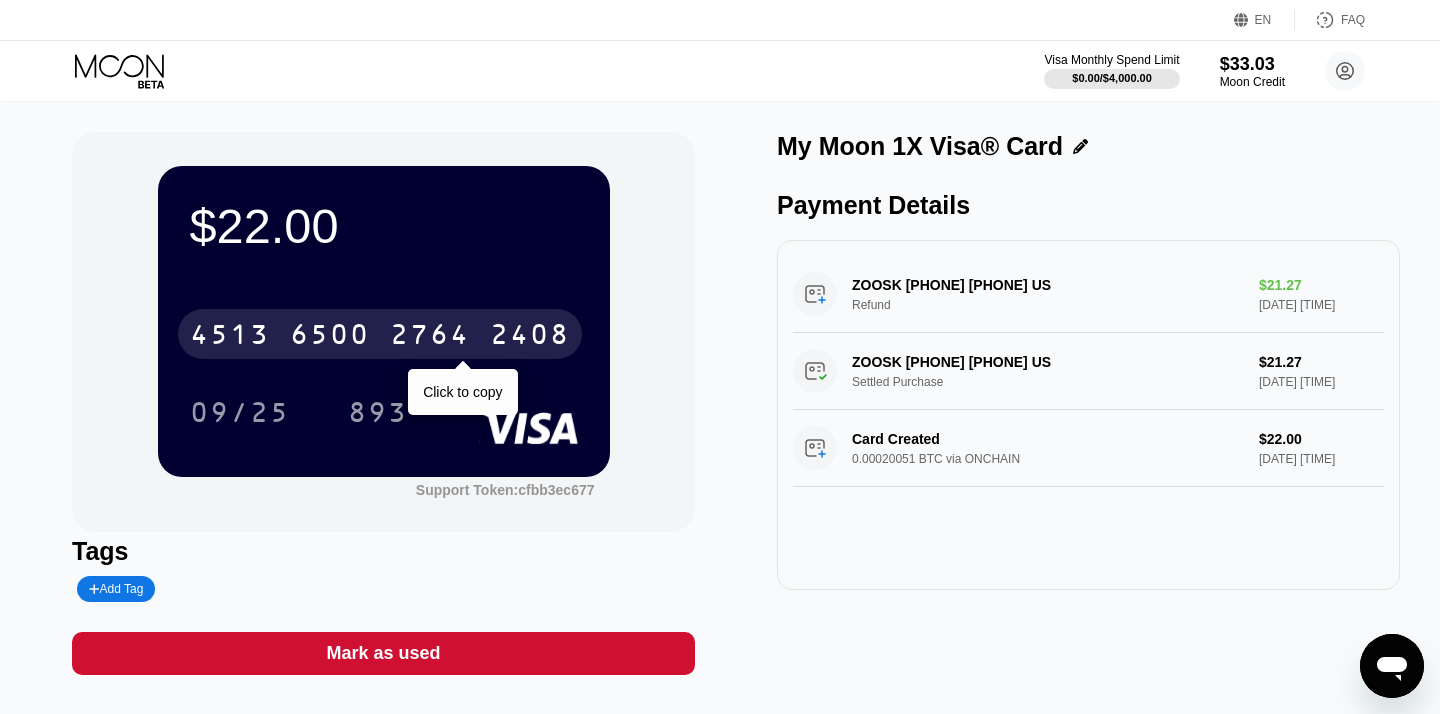click on "2764" at bounding box center [430, 337] 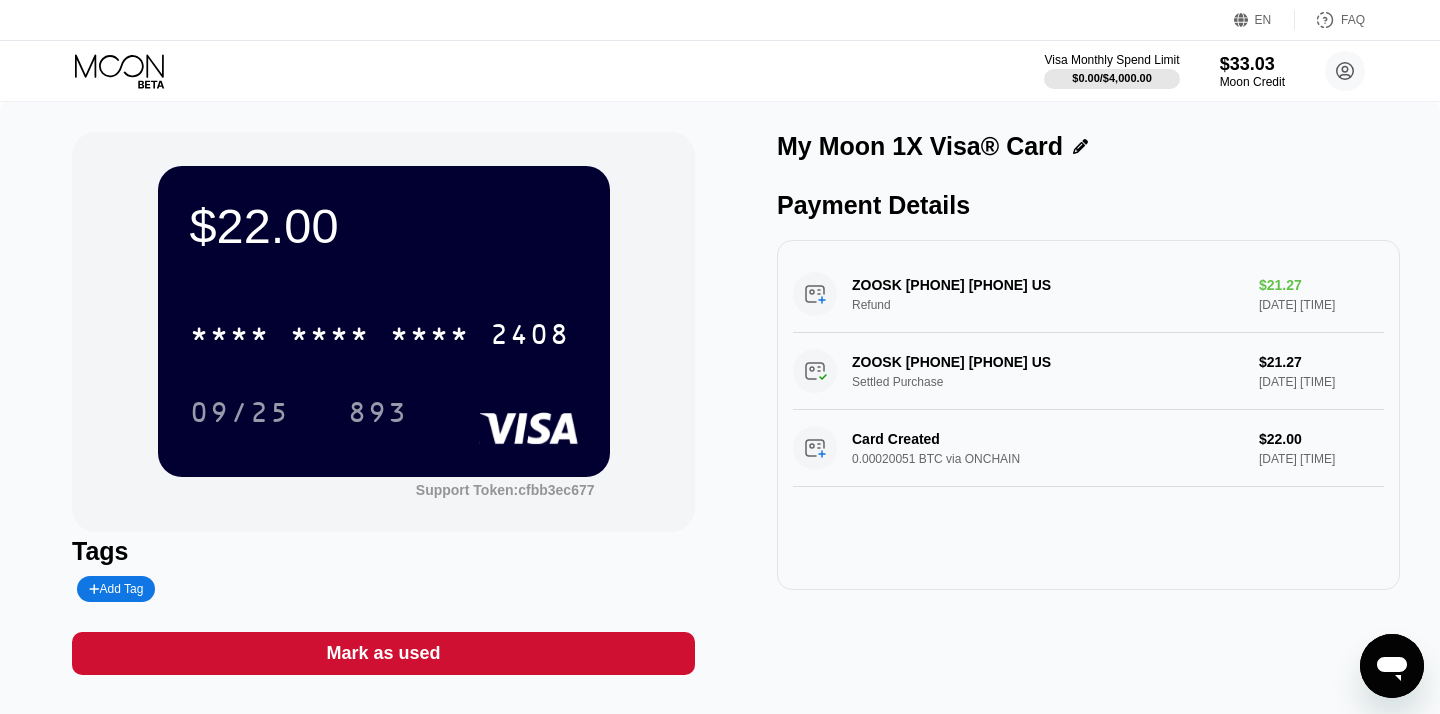 click 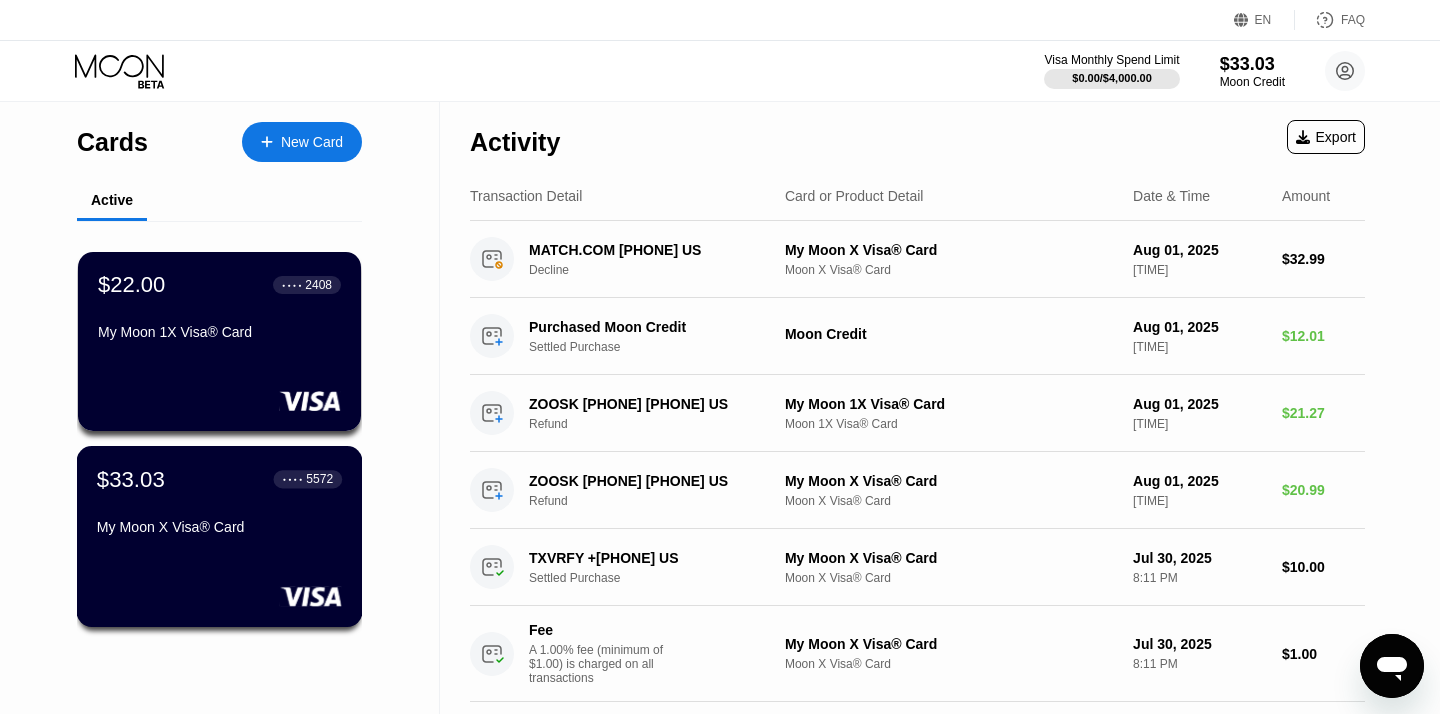 click on "$33.03 ● ● ● ● [LAST_FOUR] [BRAND]® Card" at bounding box center (219, 504) 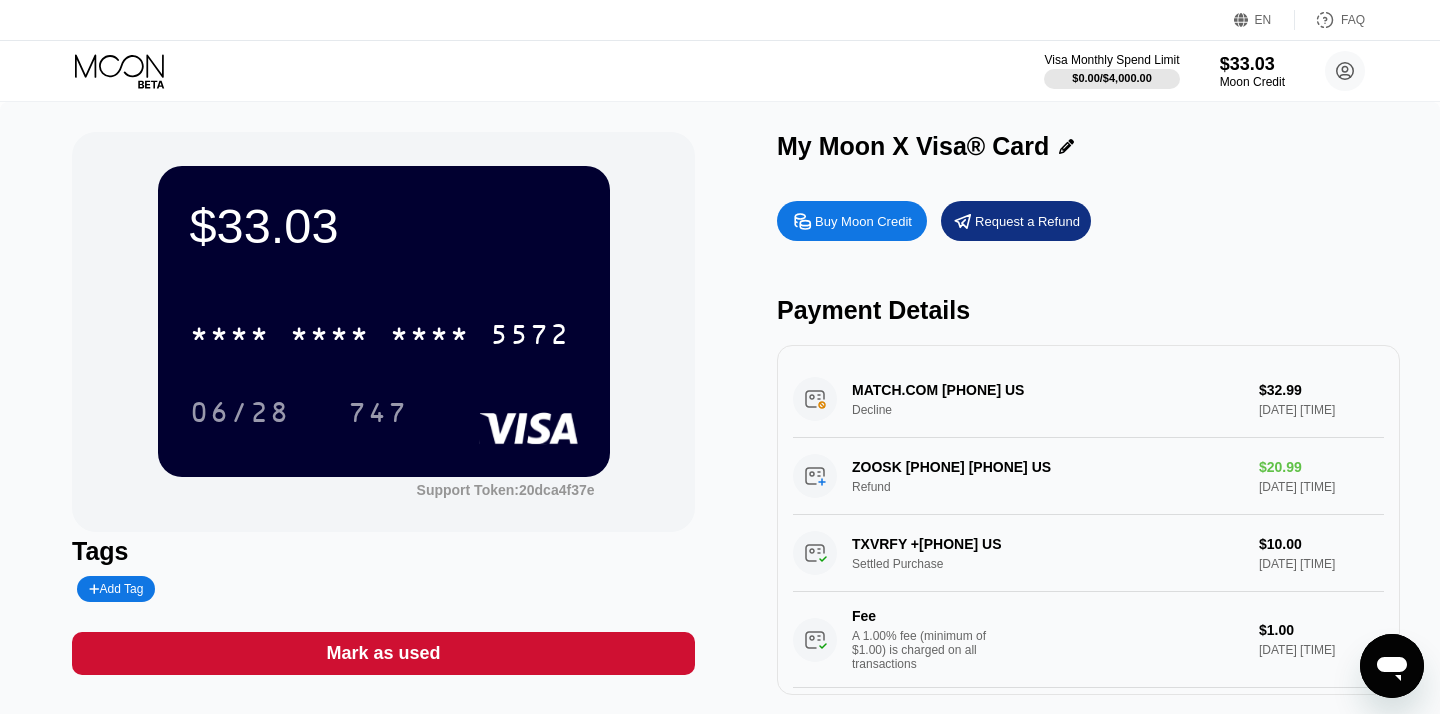 click 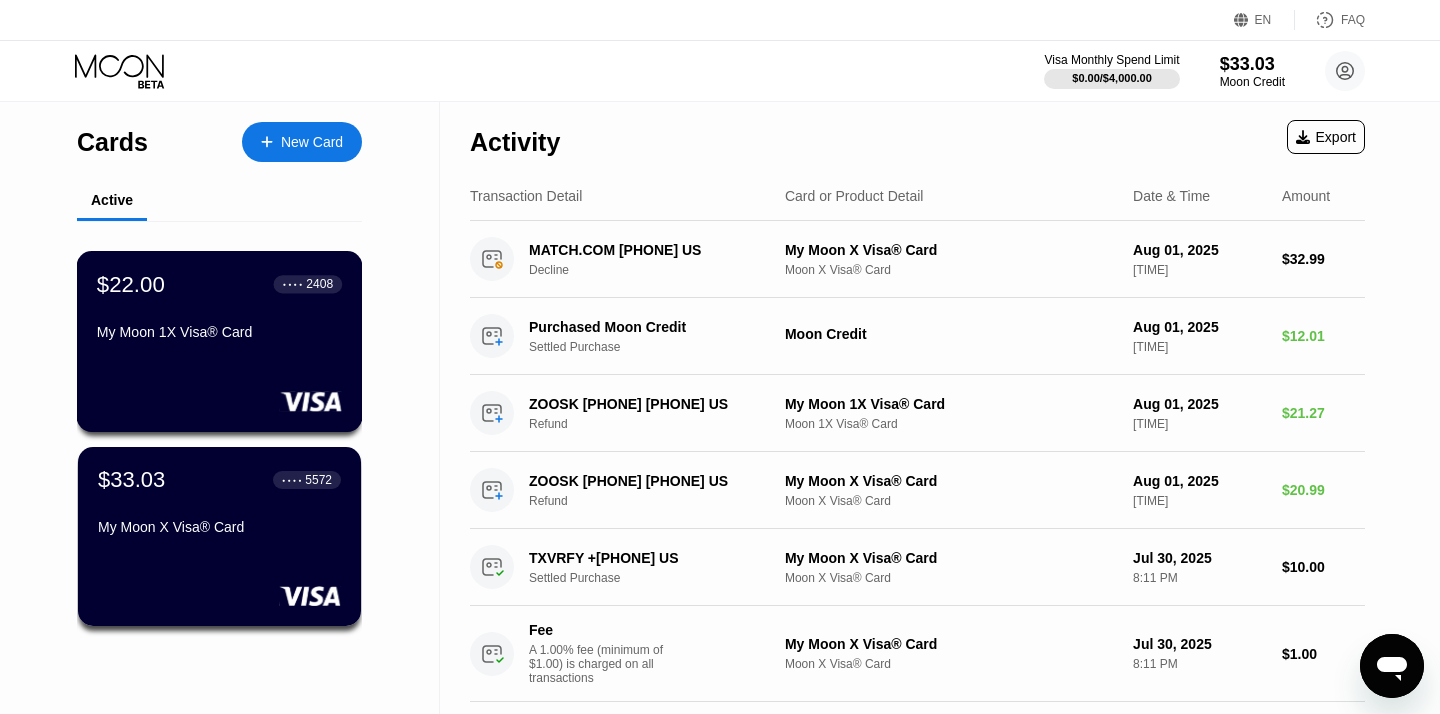 click on "$22.00 ● ● ● ● [LAST_FOUR] [BRAND] 1X [BRAND]® Card" at bounding box center (219, 309) 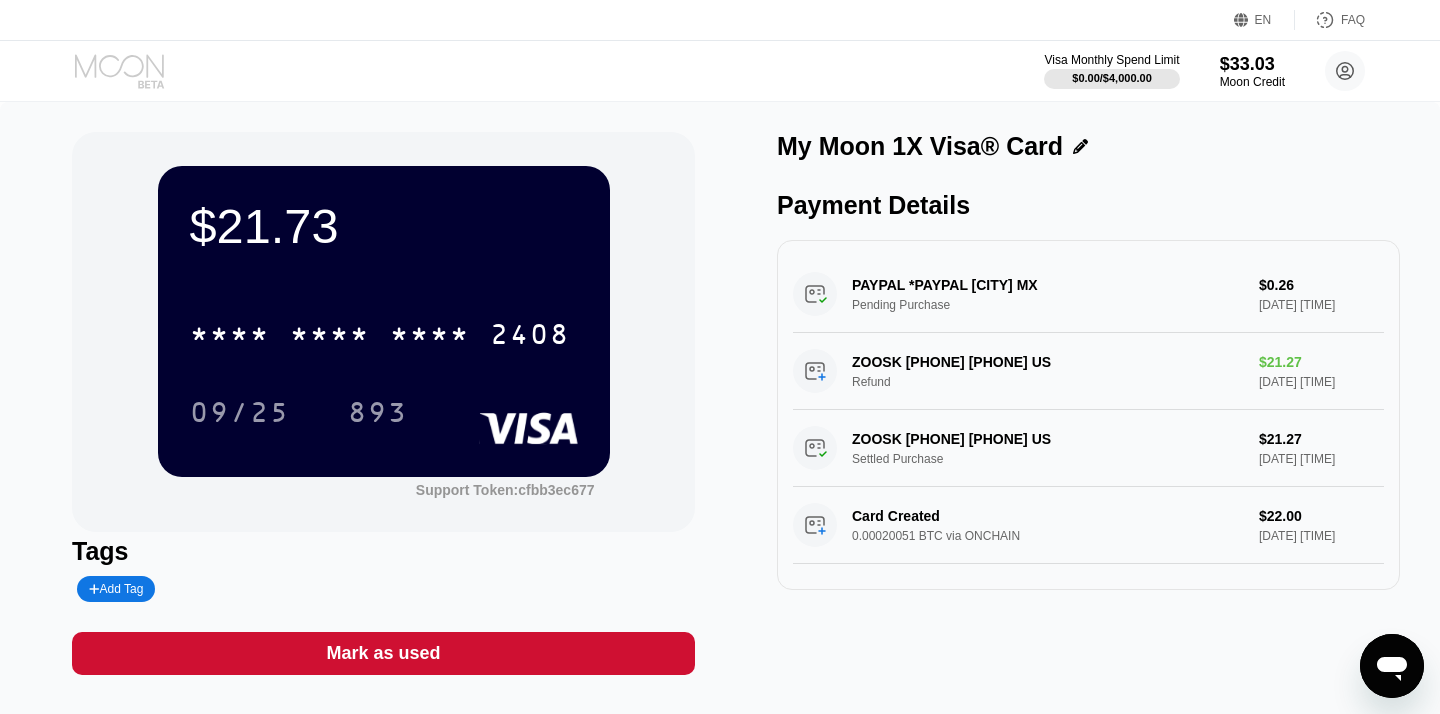 click 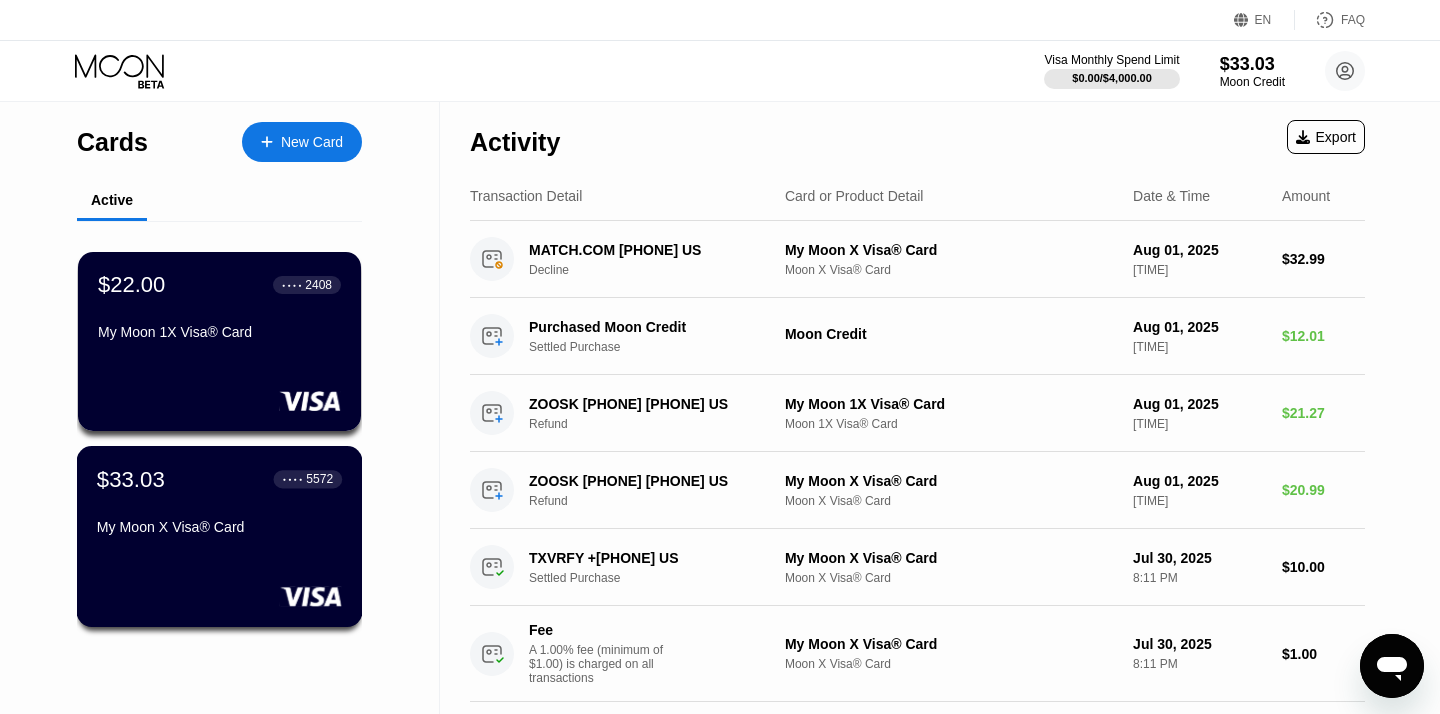 click on "My Moon X Visa® Card" at bounding box center [219, 527] 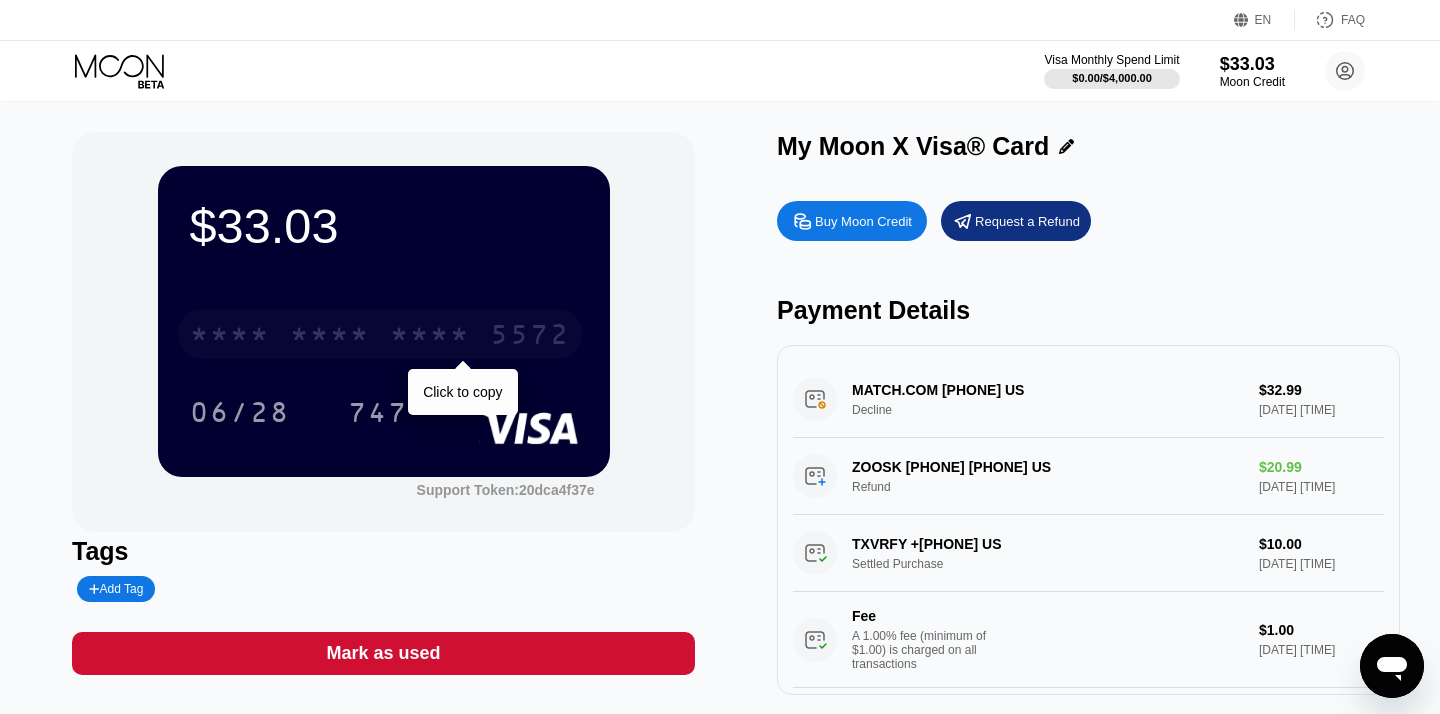 click on "* * * * * * * * * * * * [LAST_FOUR]" at bounding box center [380, 334] 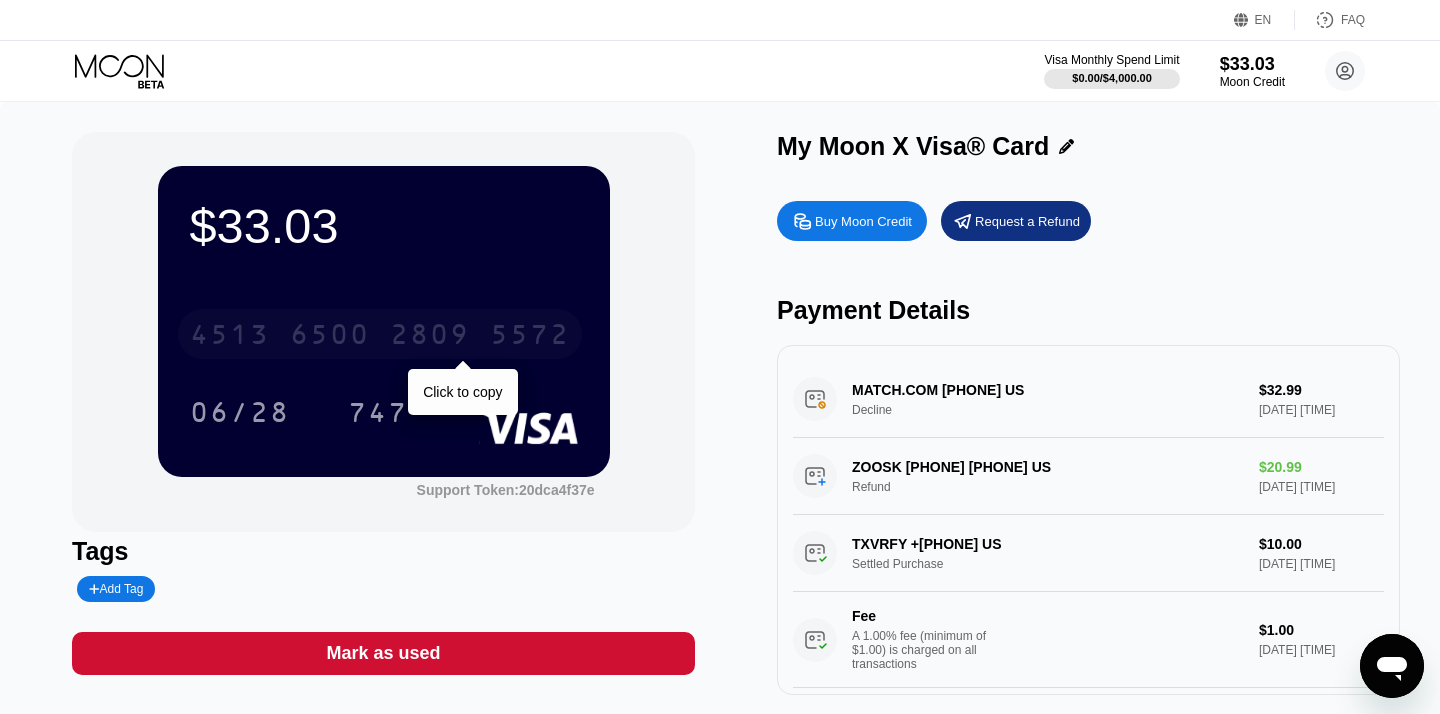 click on "2809" at bounding box center [430, 337] 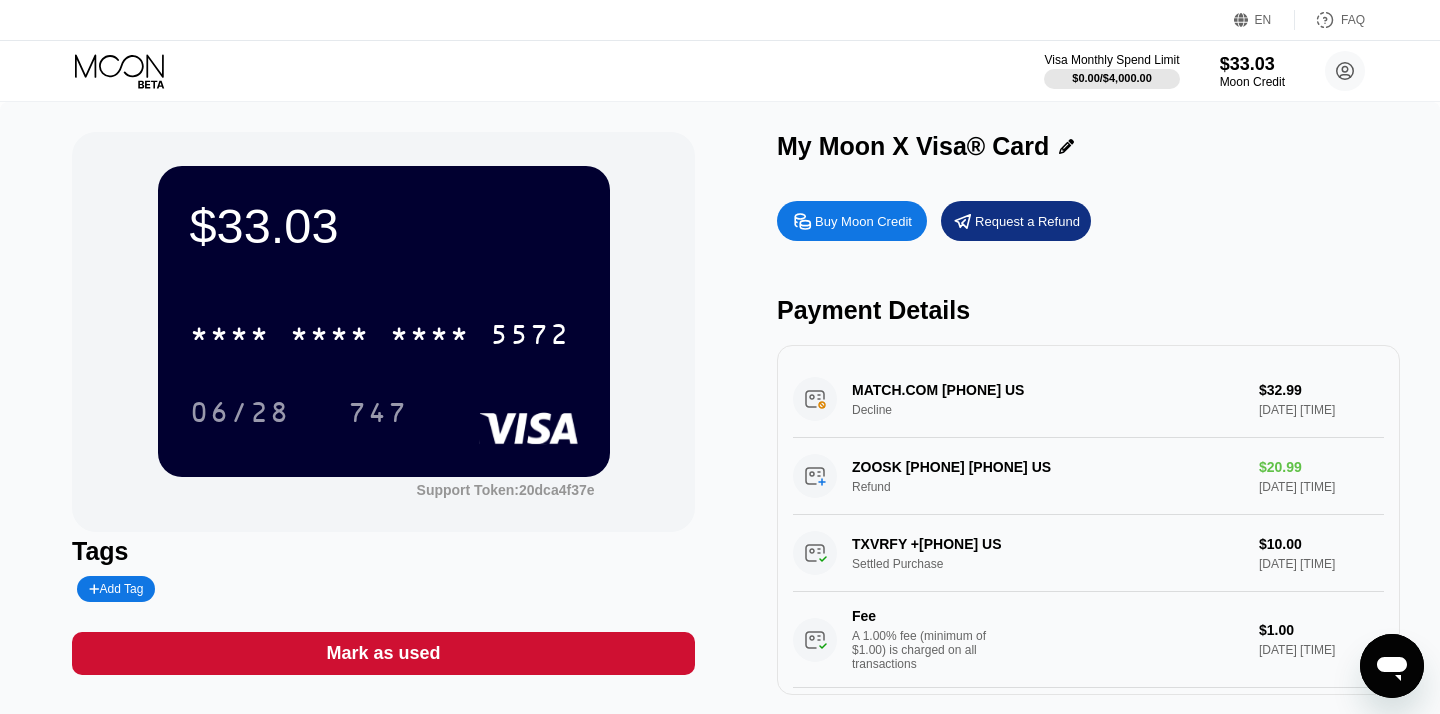 click 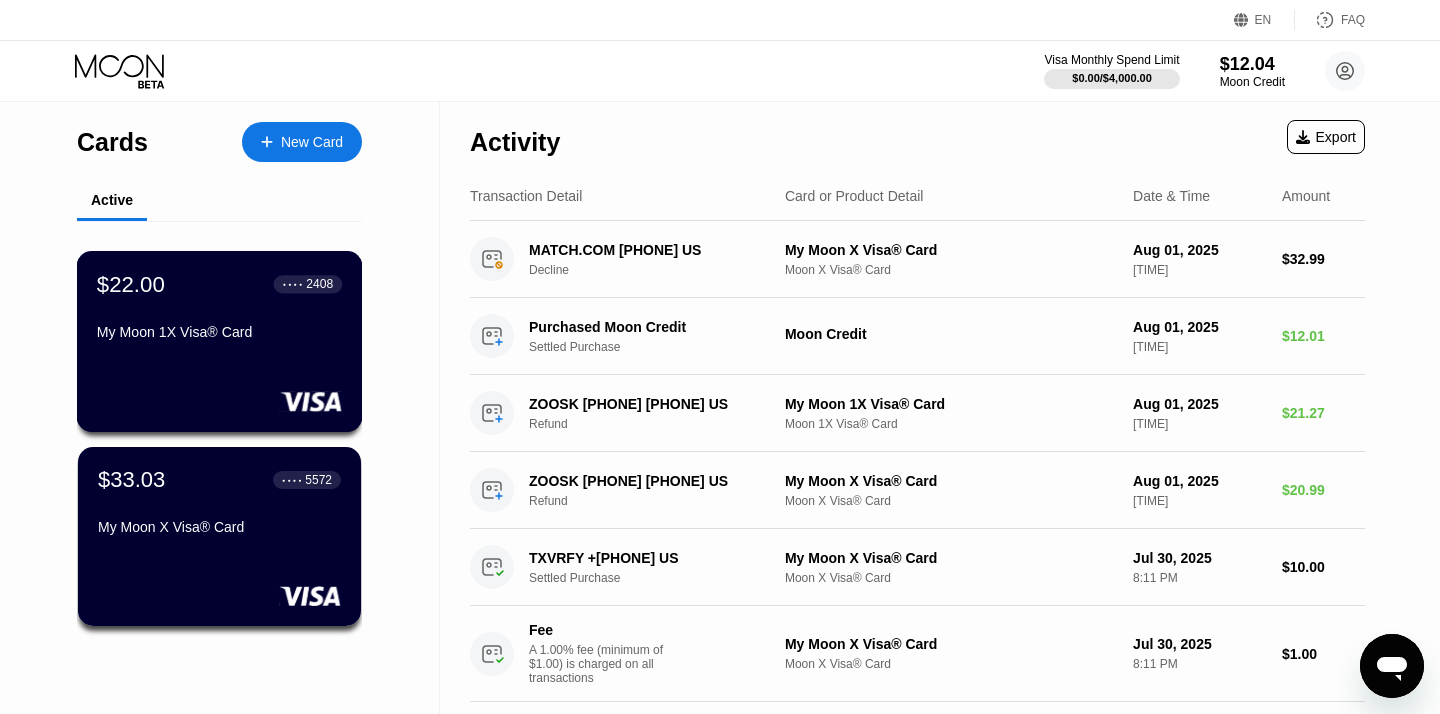 click on "My Moon 1X Visa® Card" at bounding box center [219, 332] 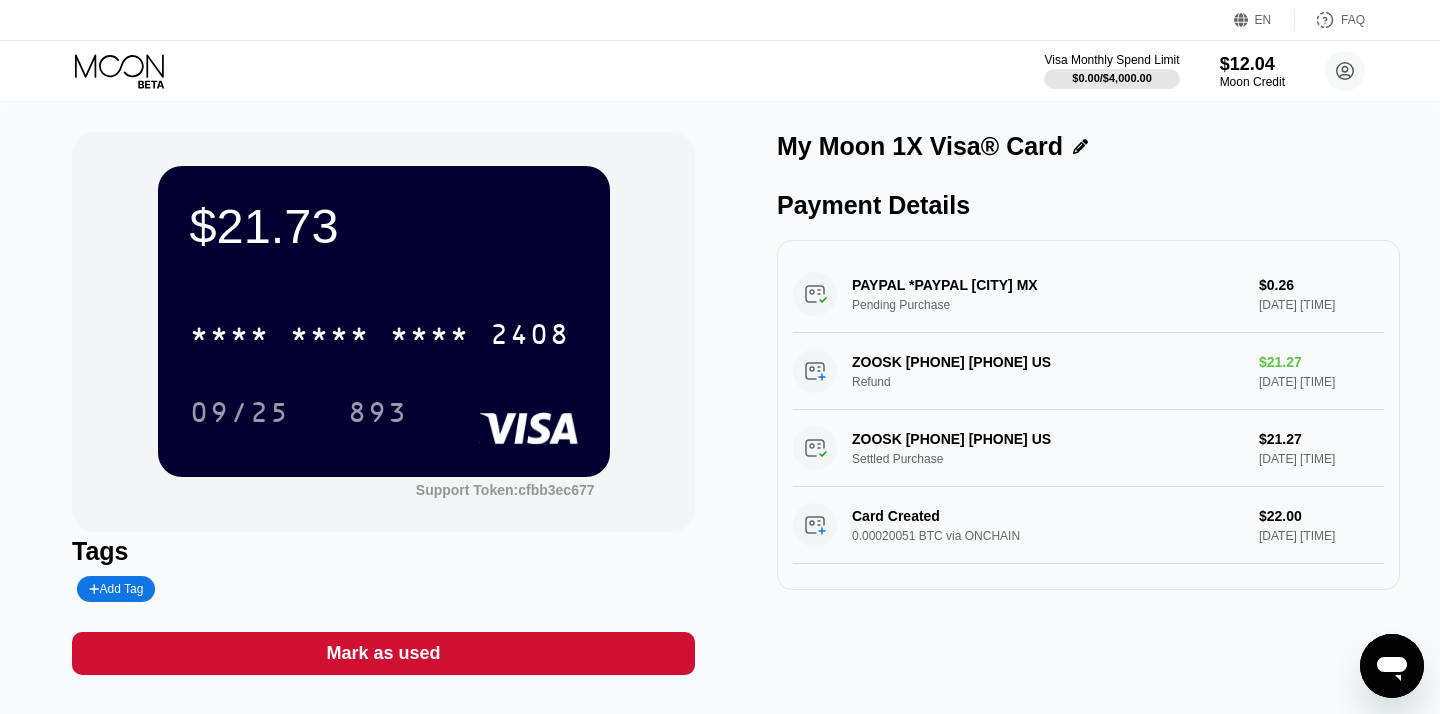 click 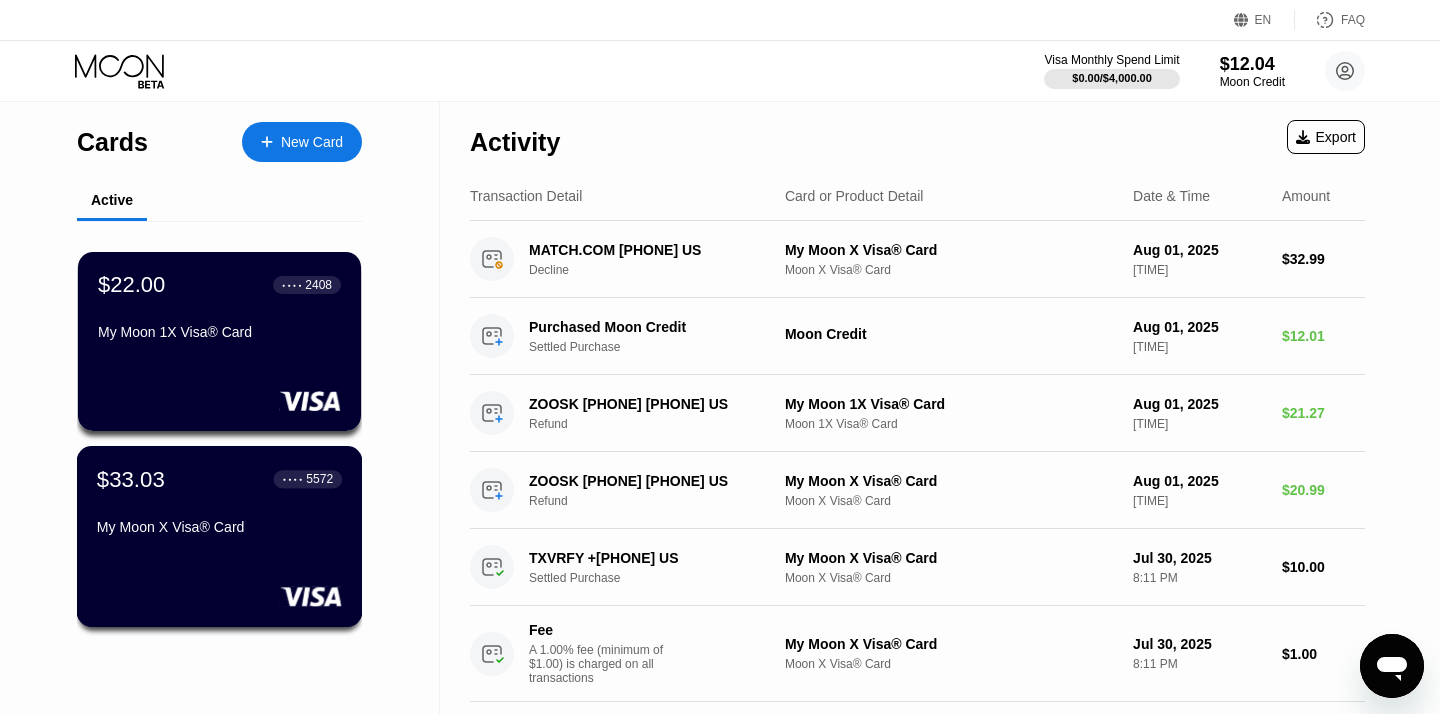 click on "$33.03 ● ● ● ● [LAST_FOUR] [BRAND]® Card" at bounding box center [219, 504] 